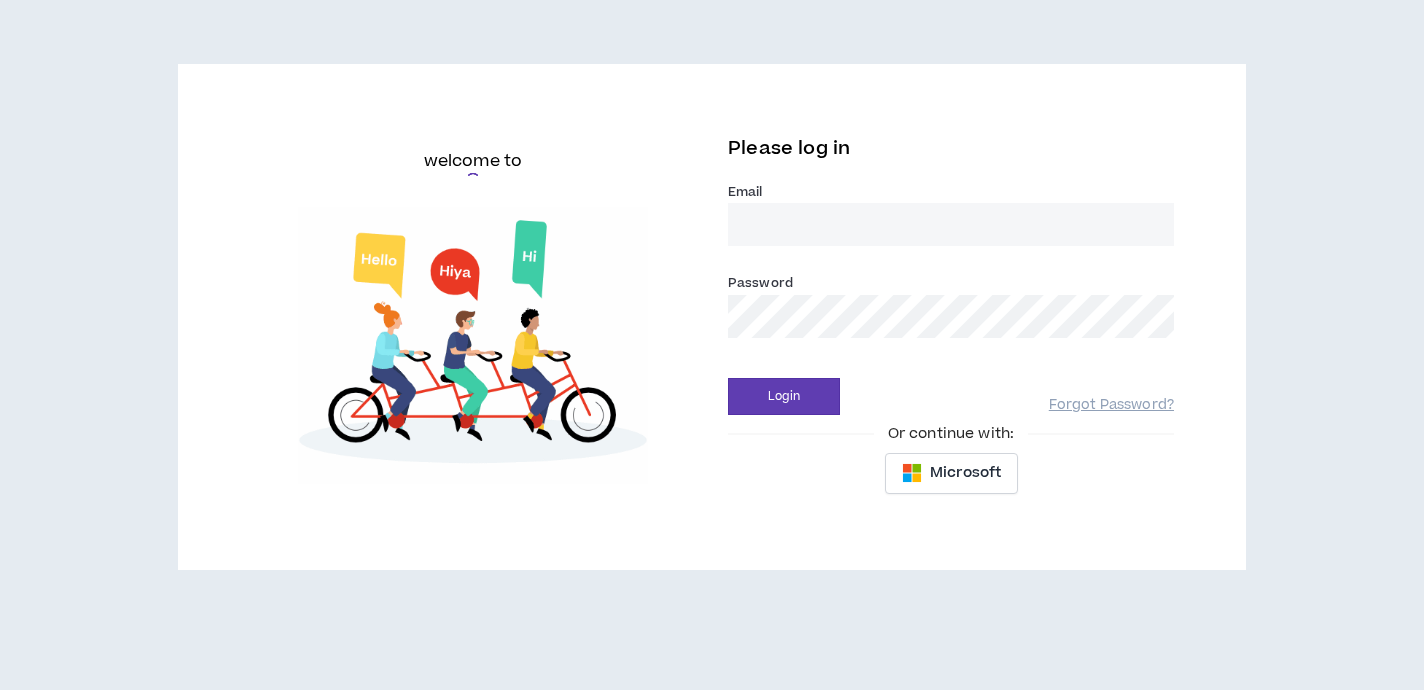 scroll, scrollTop: 0, scrollLeft: 0, axis: both 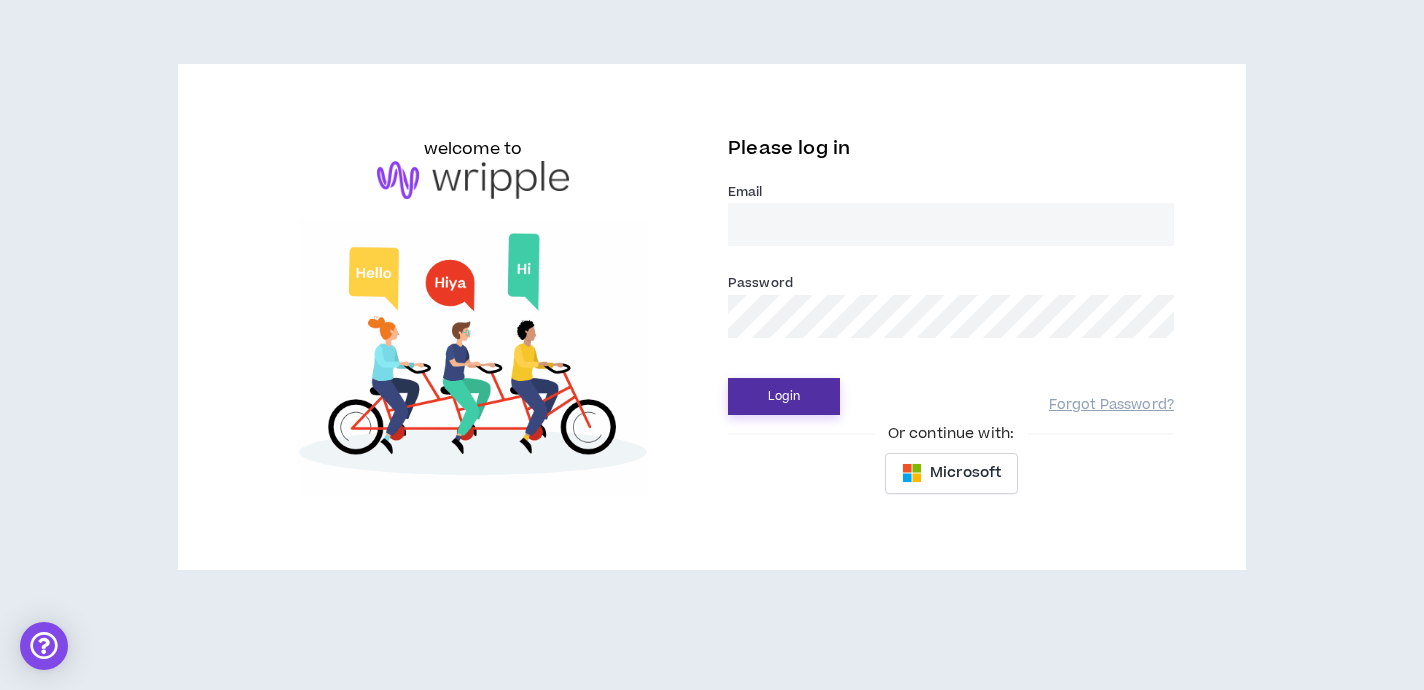 type on "[EMAIL]" 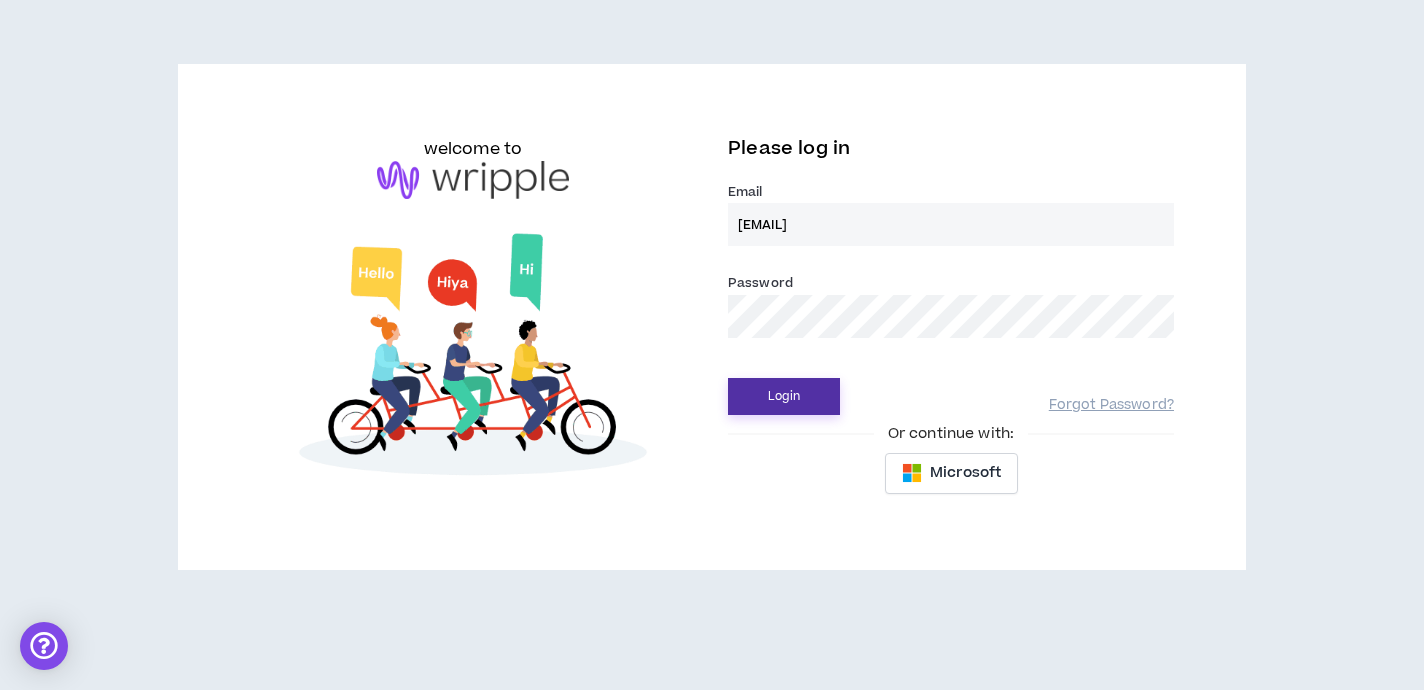 click on "Login" at bounding box center [784, 396] 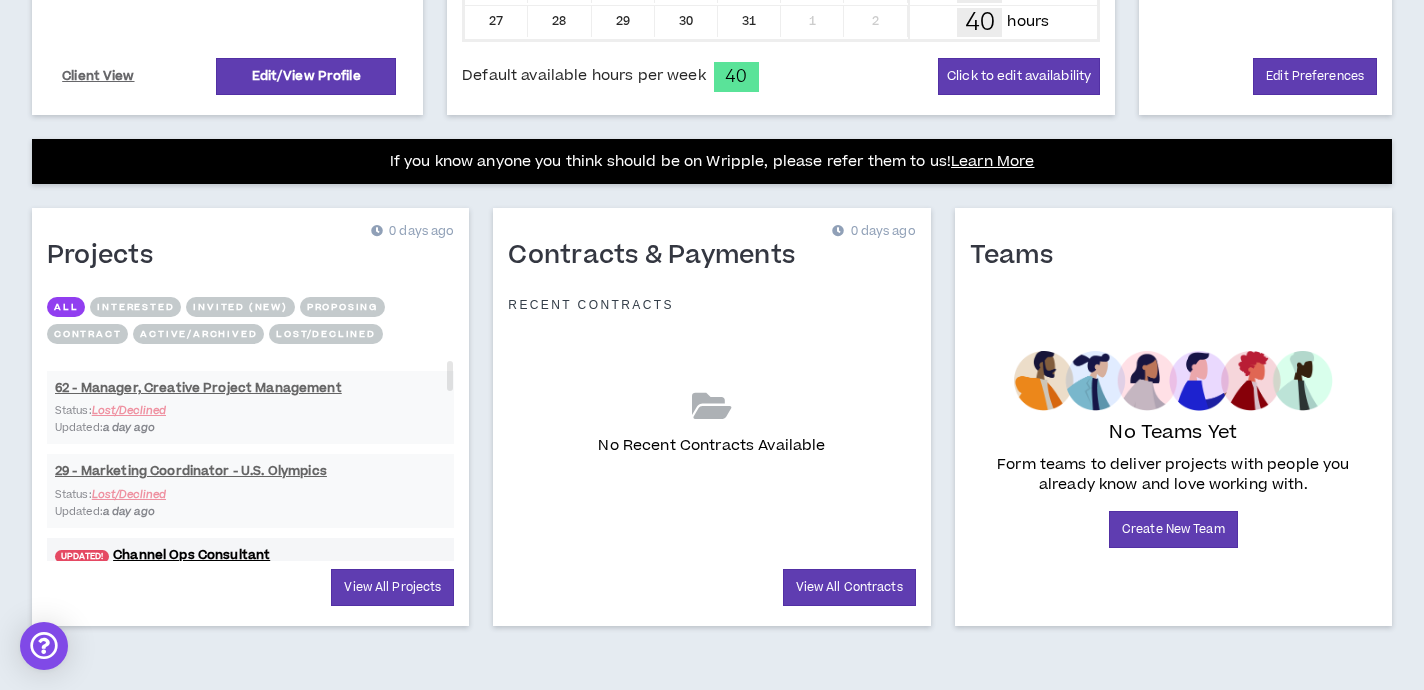 scroll, scrollTop: 0, scrollLeft: 0, axis: both 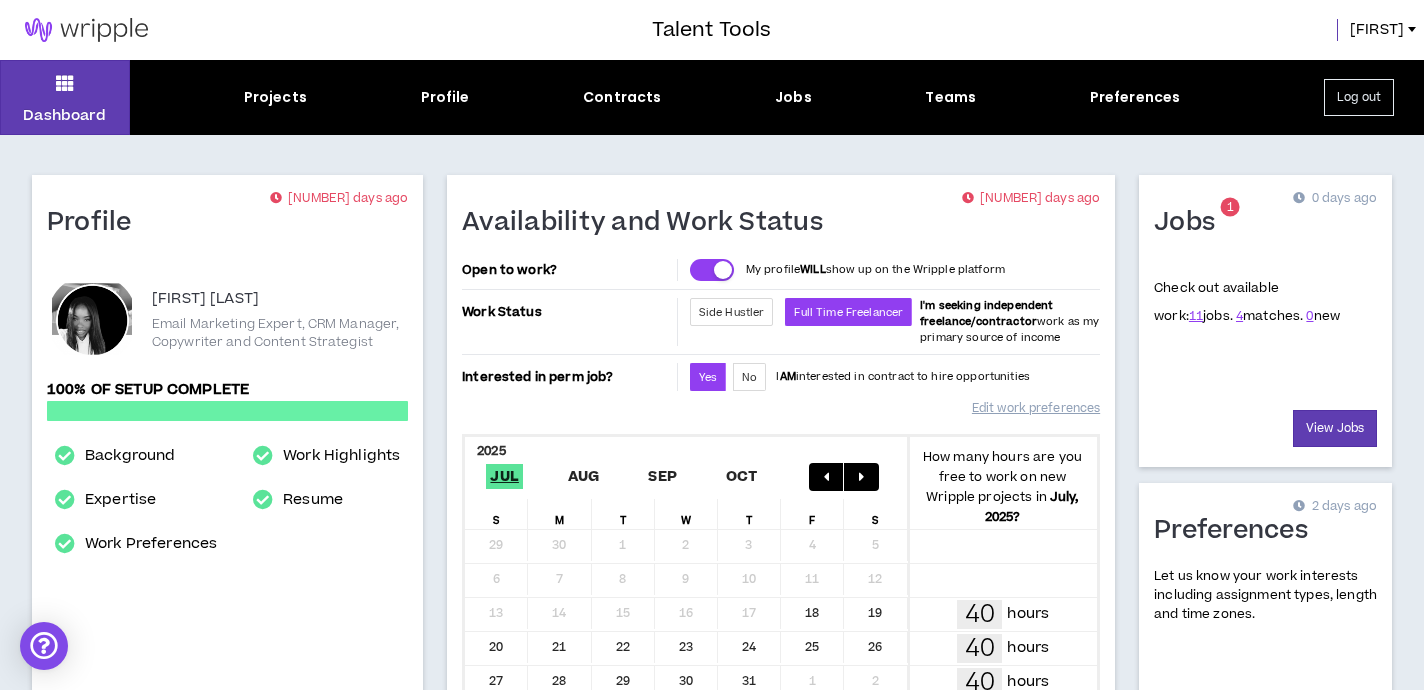 click on "Jobs" at bounding box center (793, 97) 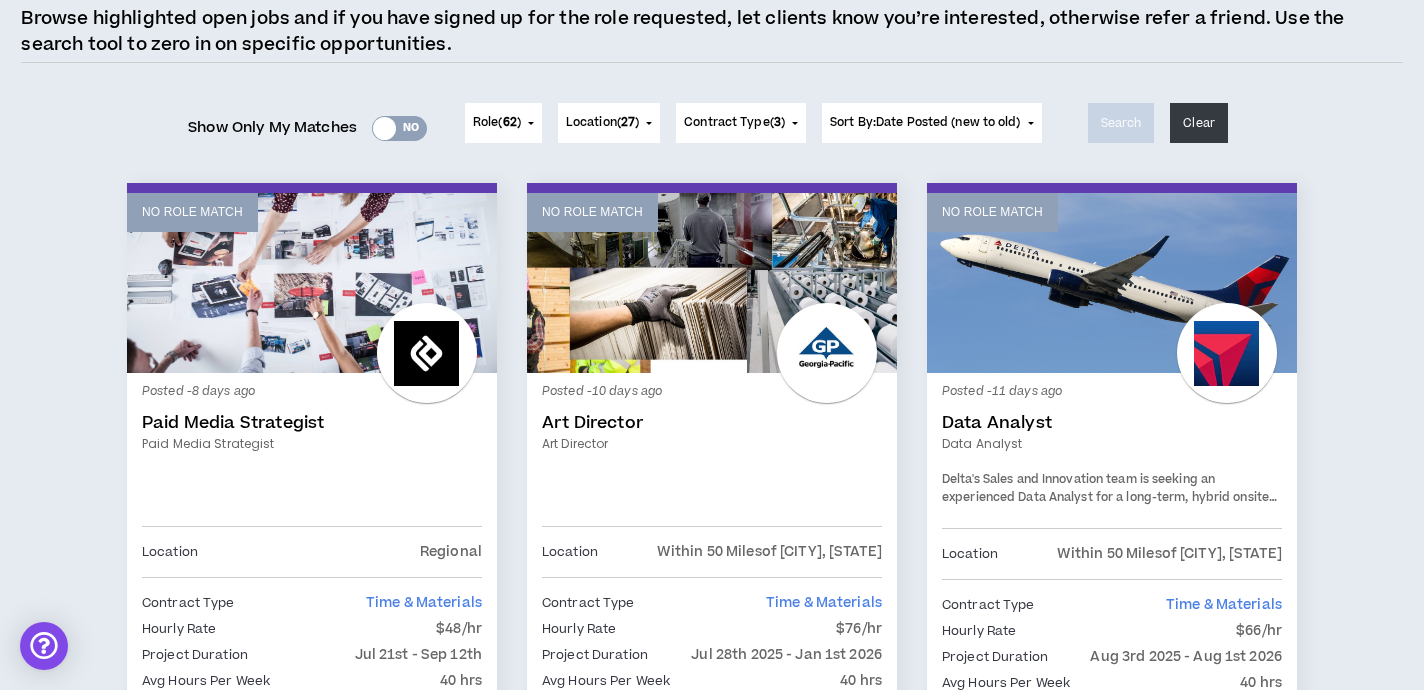 scroll, scrollTop: 0, scrollLeft: 0, axis: both 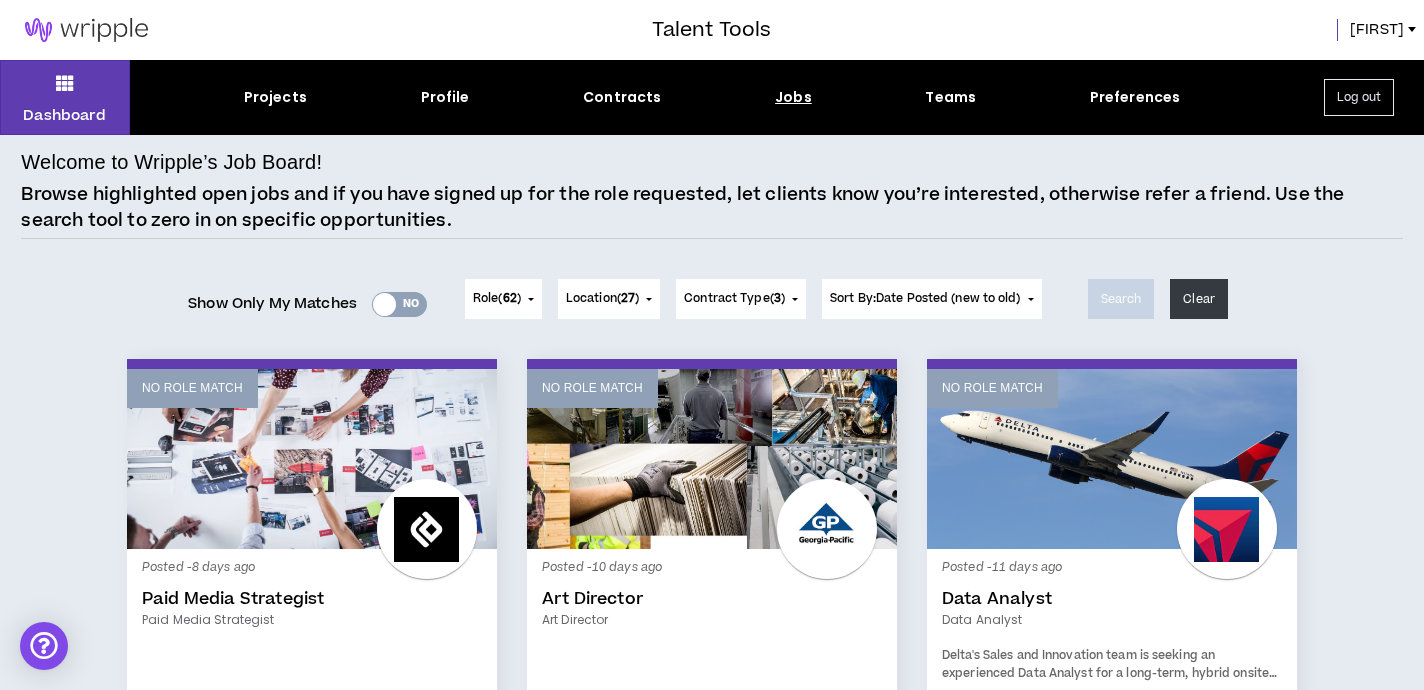 click on "Jobs" at bounding box center (793, 97) 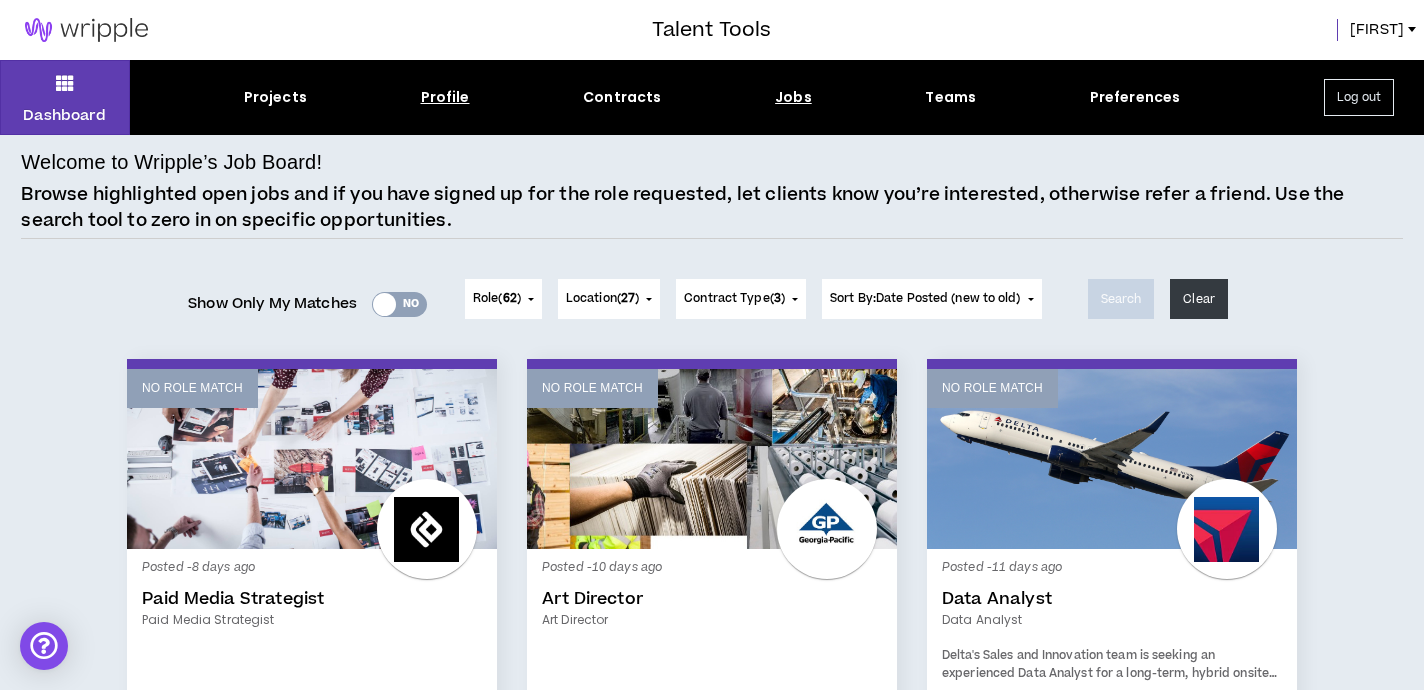 click on "Profile" at bounding box center (445, 97) 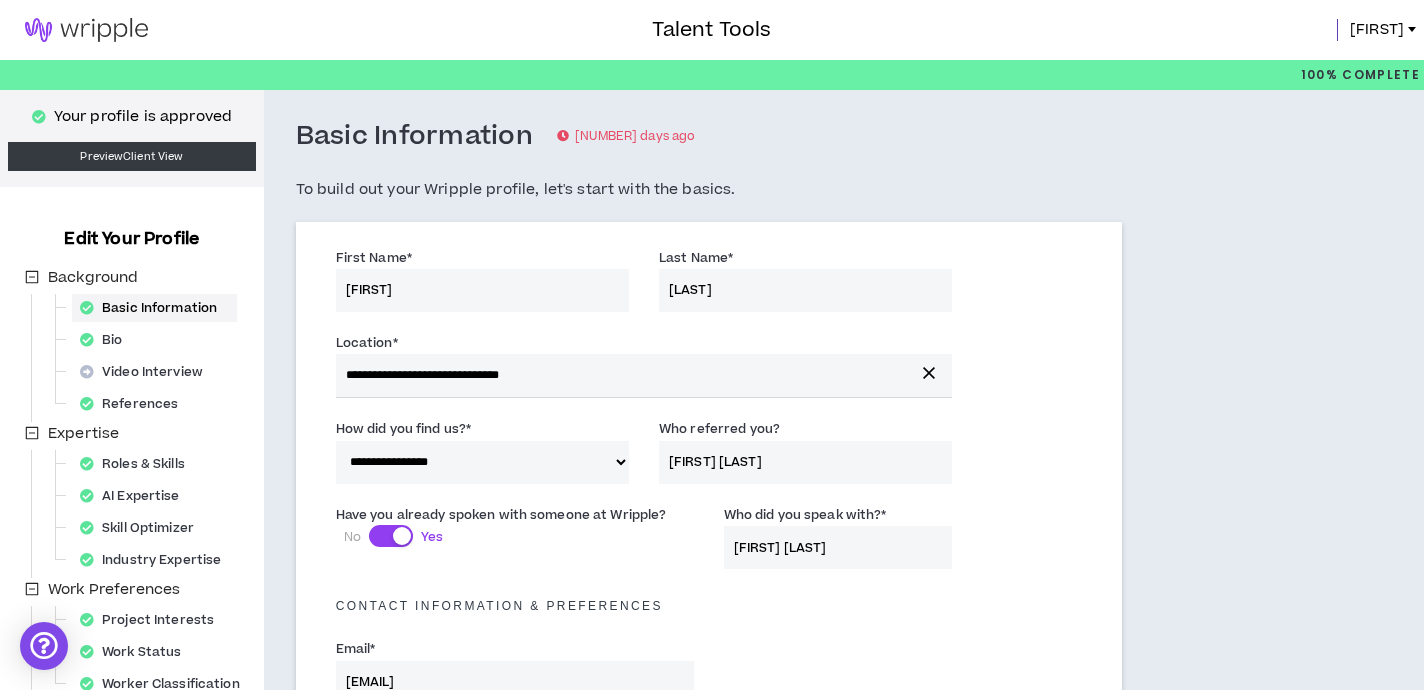 click at bounding box center (86, 30) 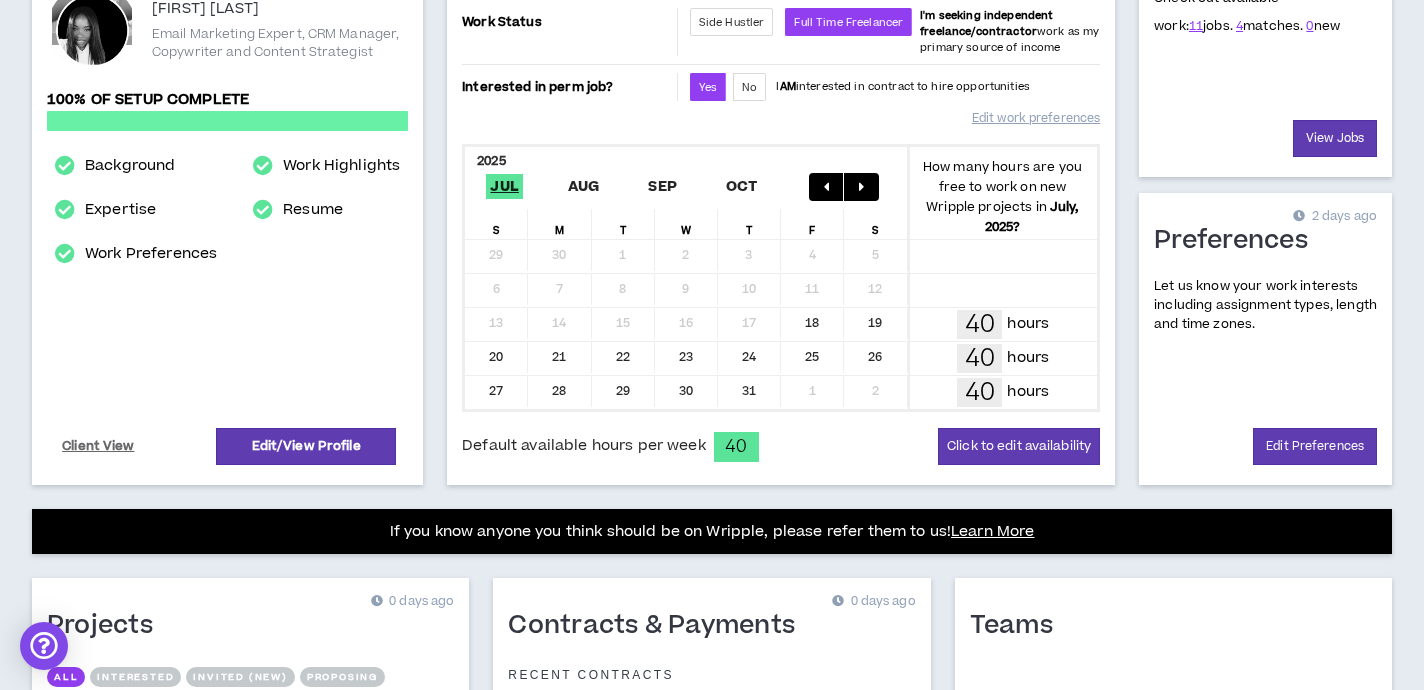 scroll, scrollTop: 660, scrollLeft: 0, axis: vertical 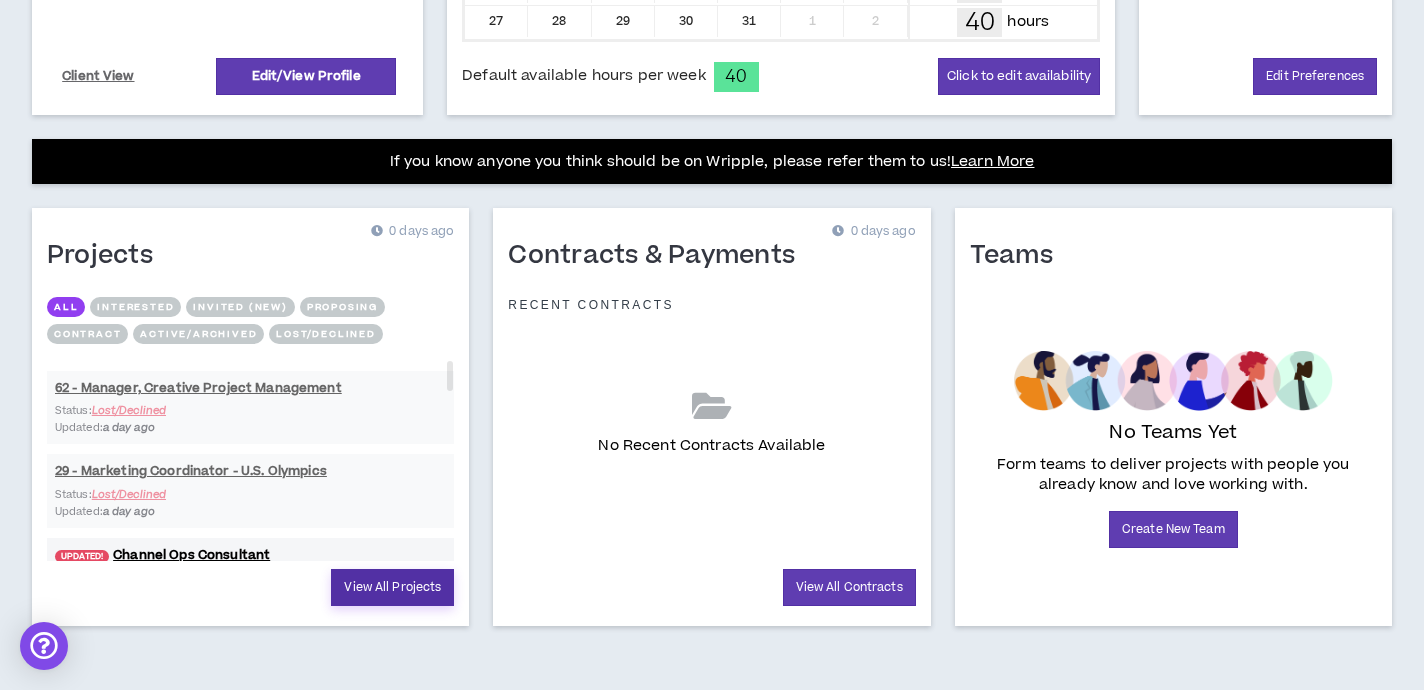 click on "View All Projects" at bounding box center (392, 587) 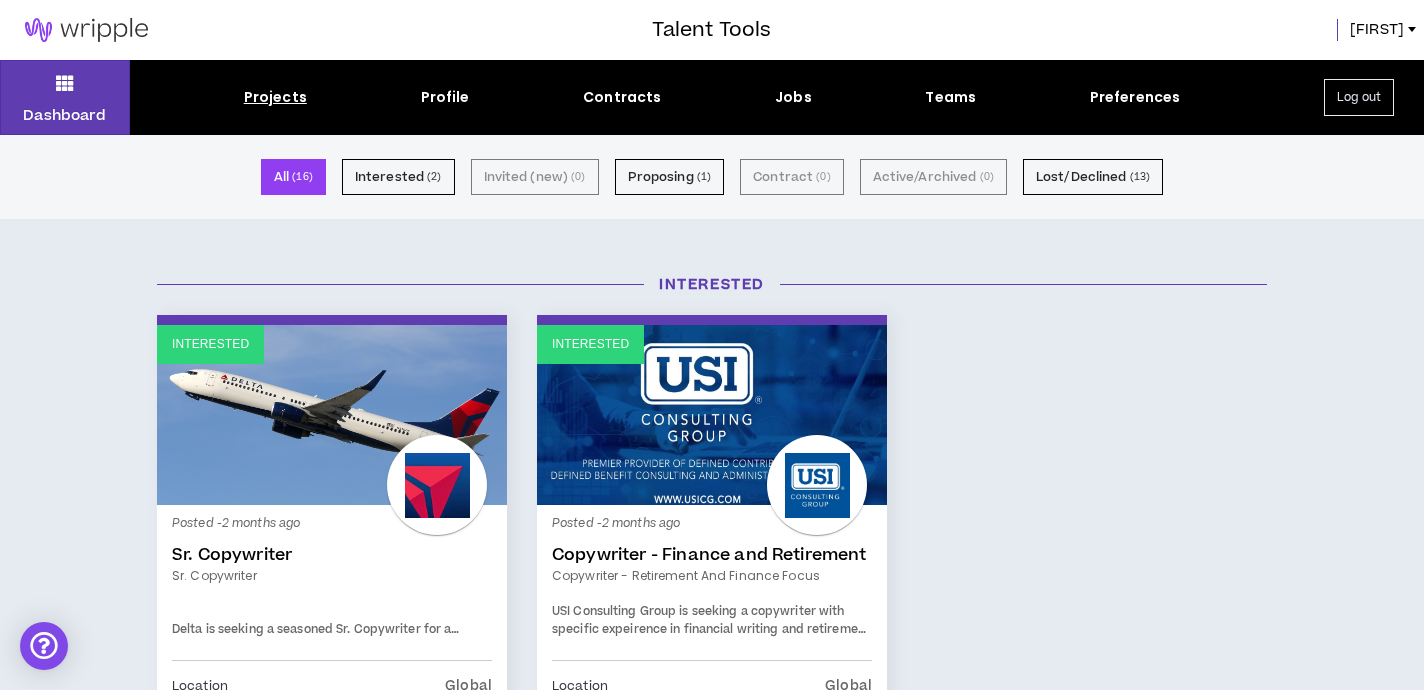 scroll, scrollTop: 4, scrollLeft: 0, axis: vertical 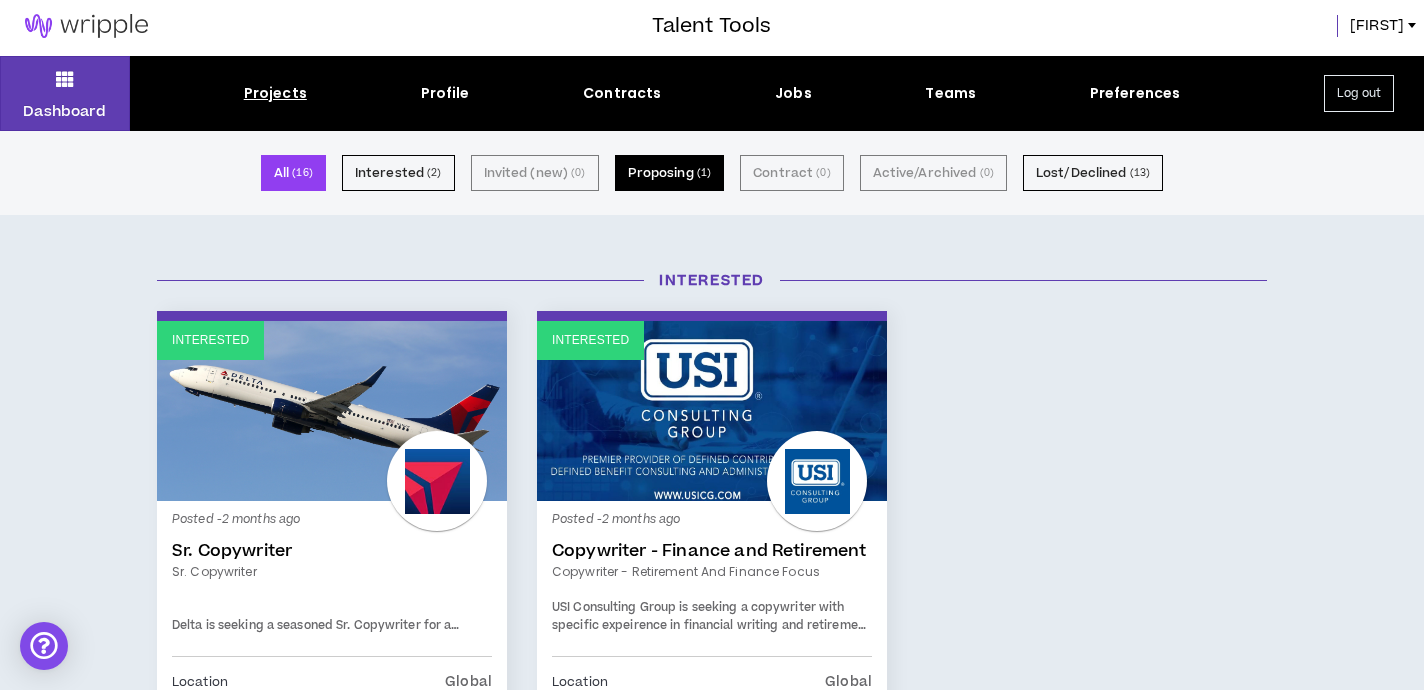 click on "Proposing   ( 1 )" at bounding box center (670, 173) 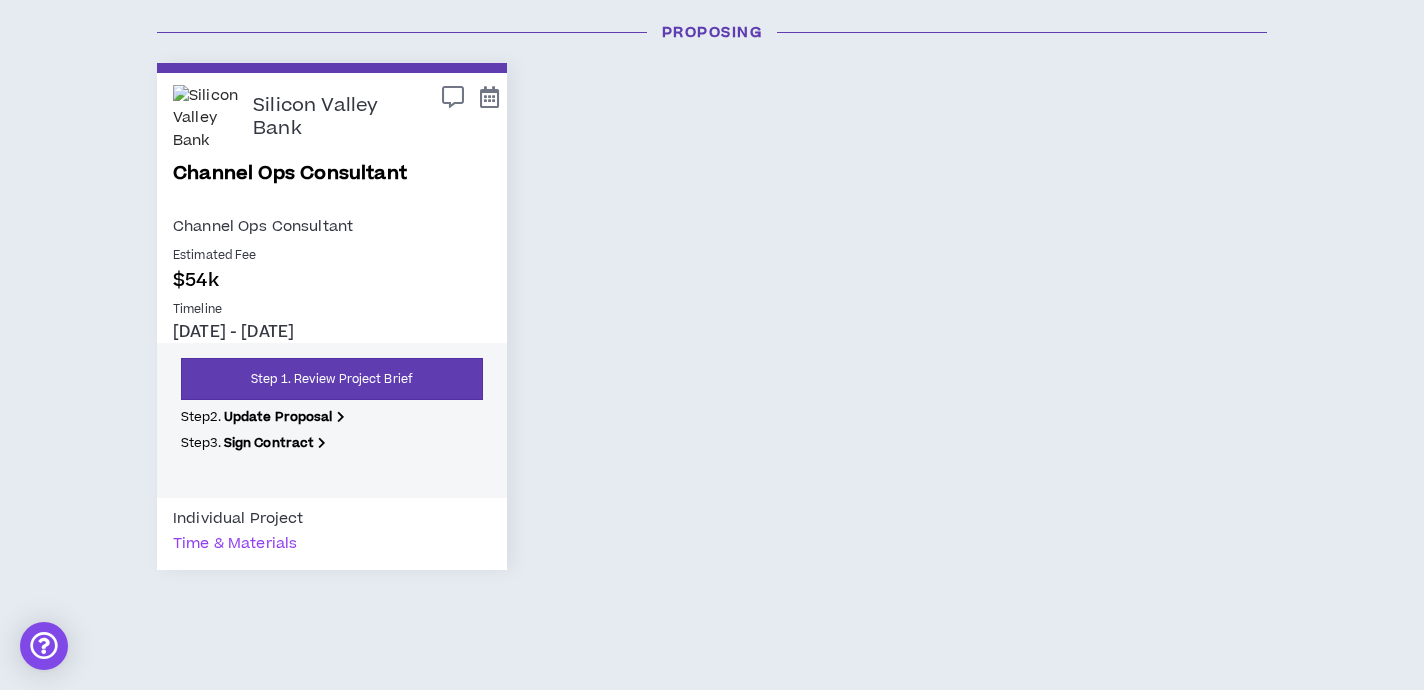 scroll, scrollTop: 288, scrollLeft: 0, axis: vertical 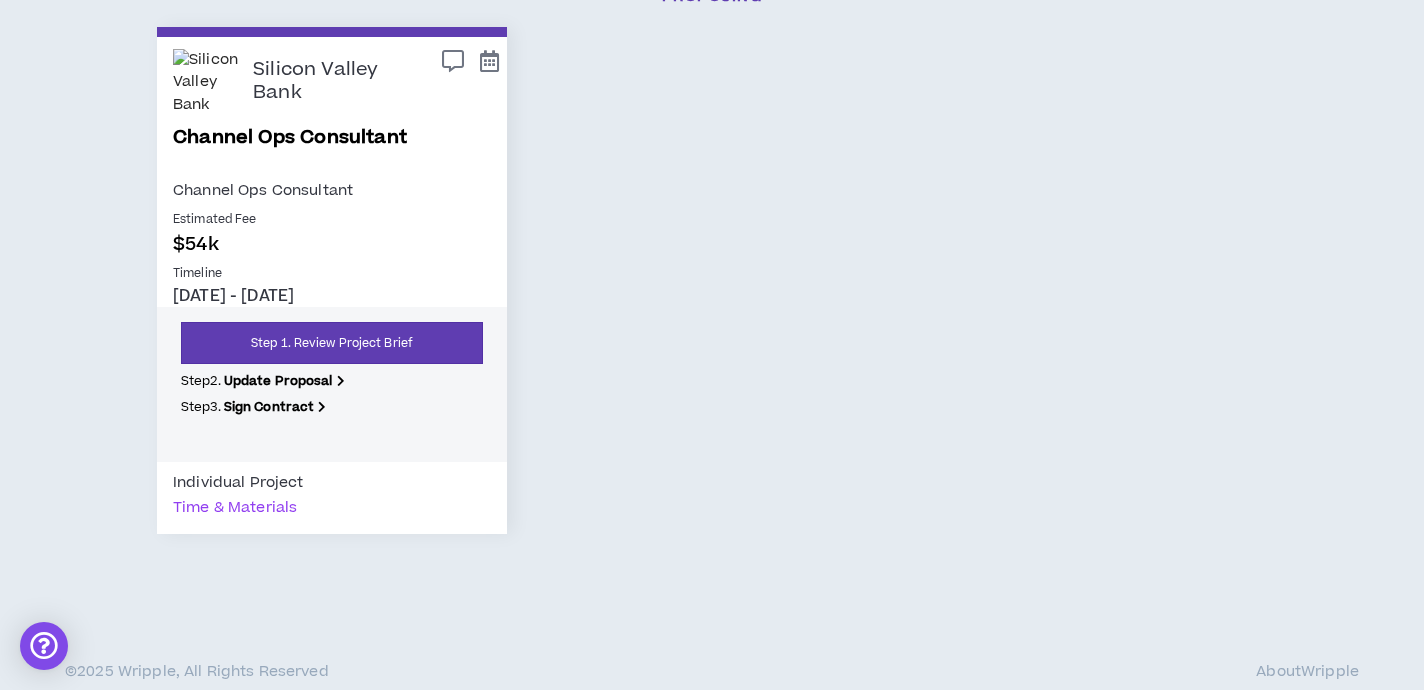 click on "$54k" at bounding box center (332, 244) 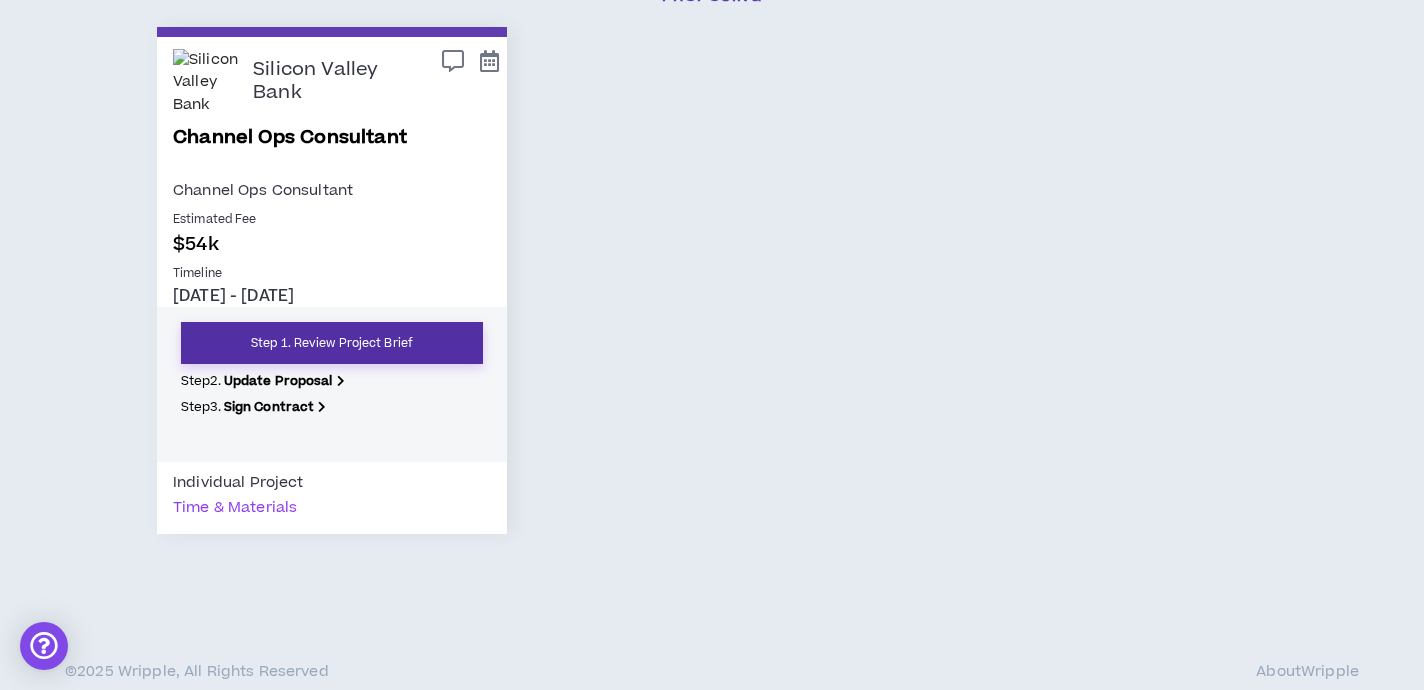 click on "Step 1. Review Project Brief" at bounding box center (332, 343) 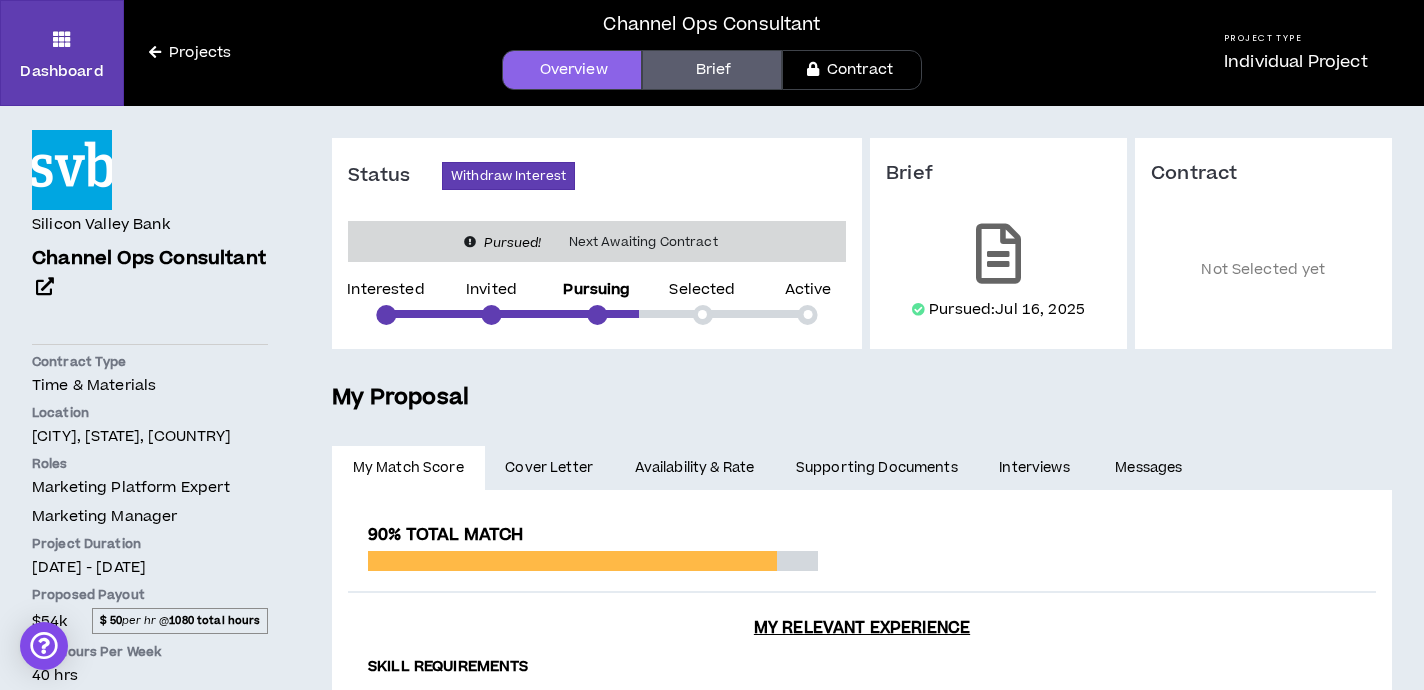 scroll, scrollTop: 0, scrollLeft: 0, axis: both 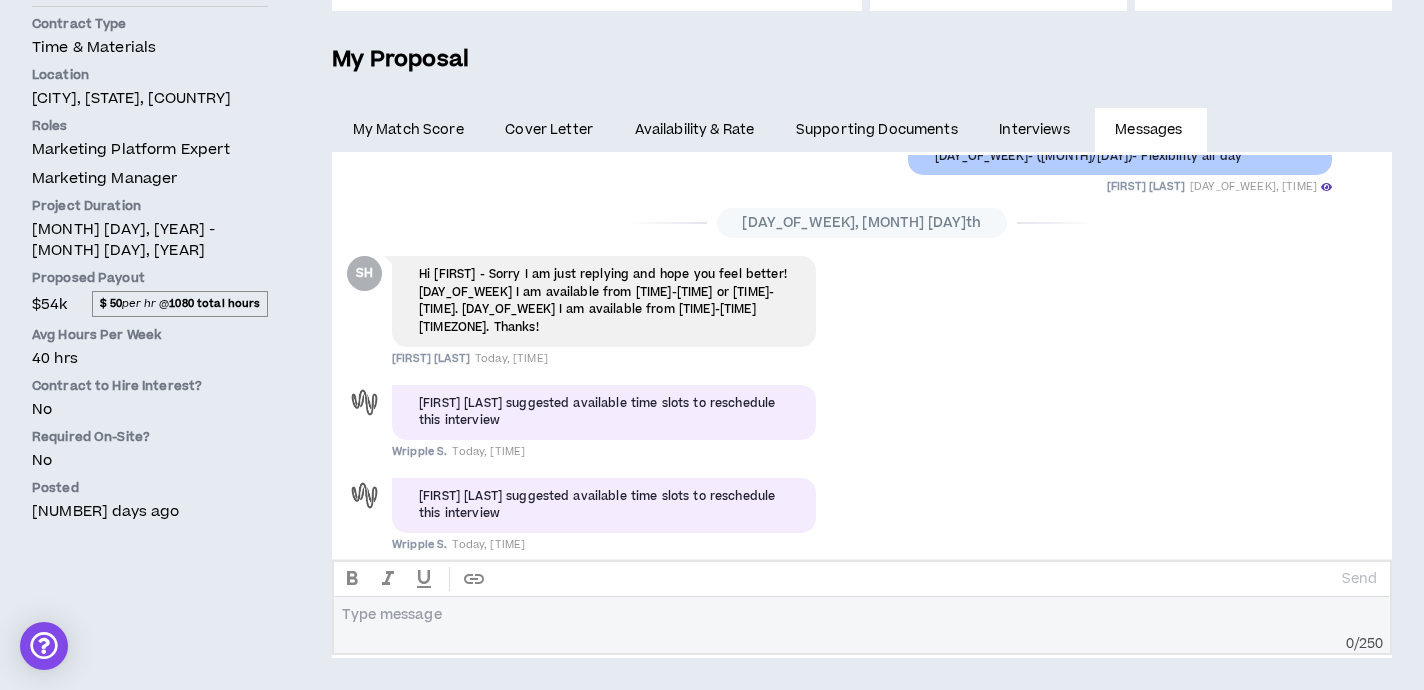 click on "Type message" at bounding box center [862, 626] 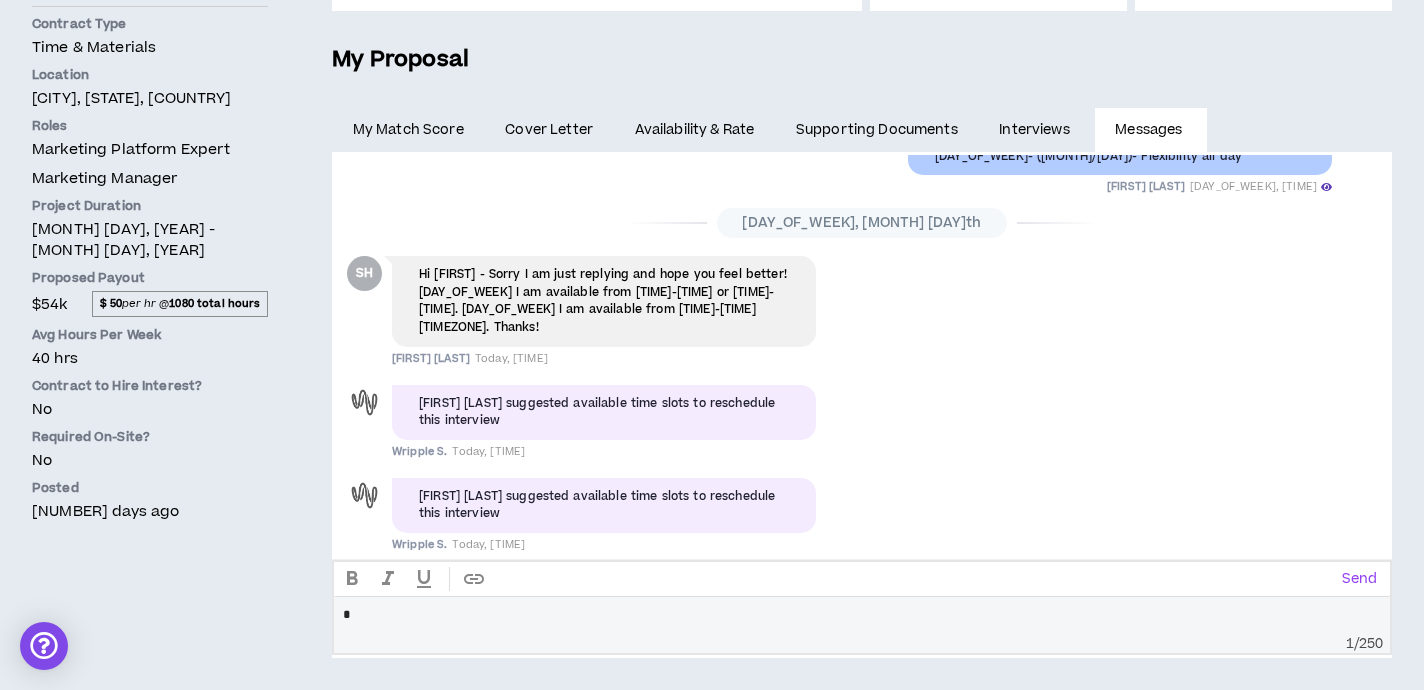 type 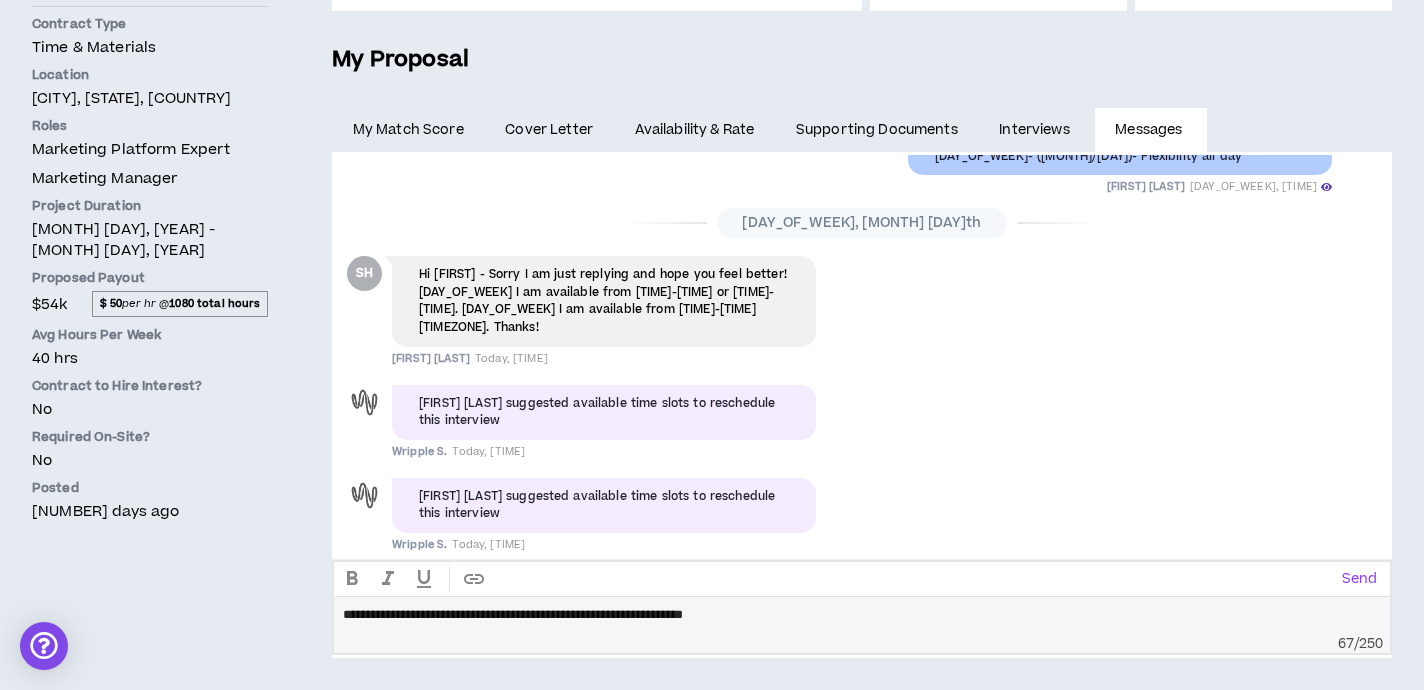click on "**********" at bounding box center (513, 614) 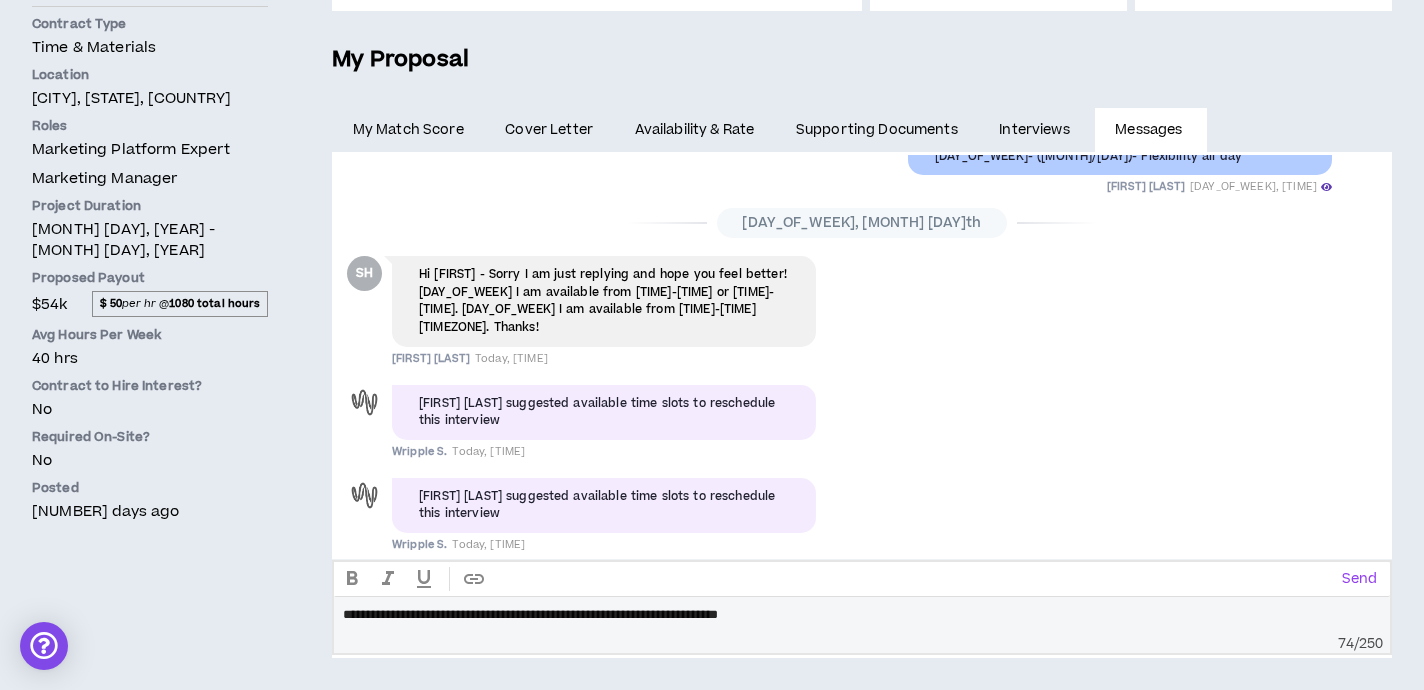 click on "**********" at bounding box center (862, 615) 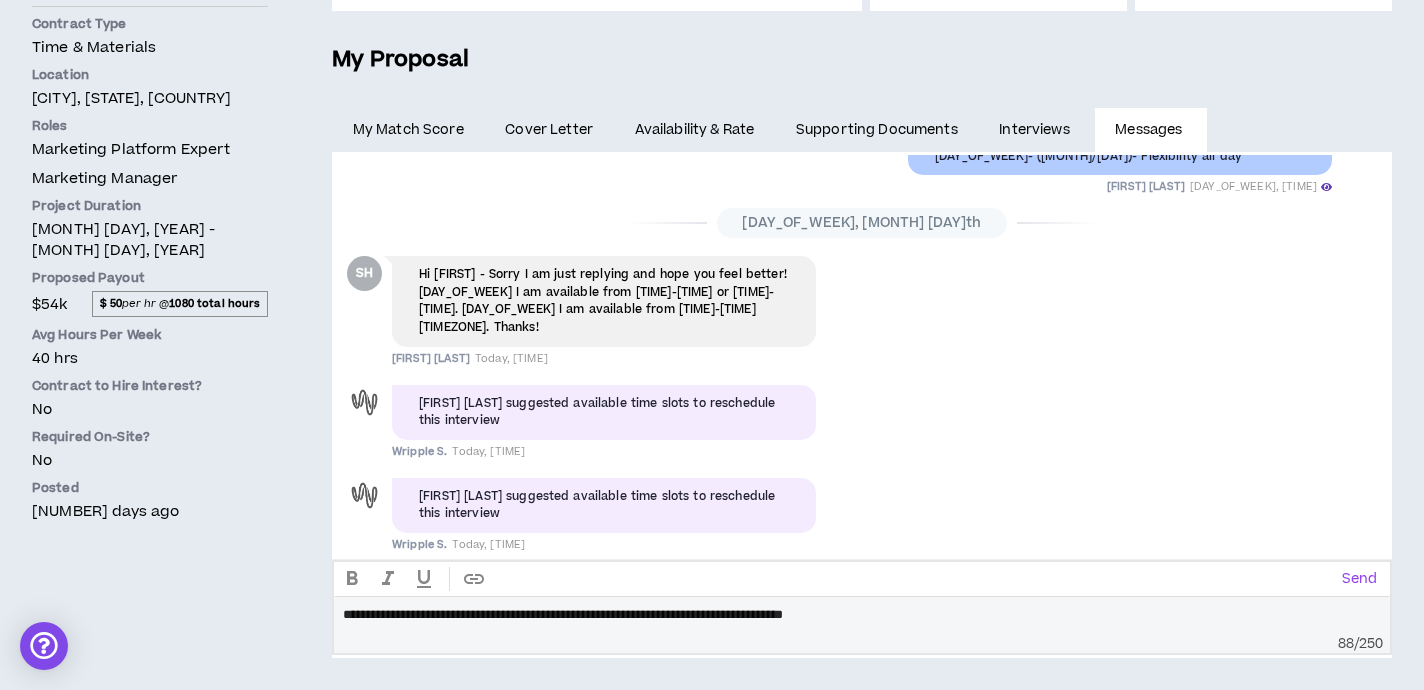 click on "**********" at bounding box center [563, 614] 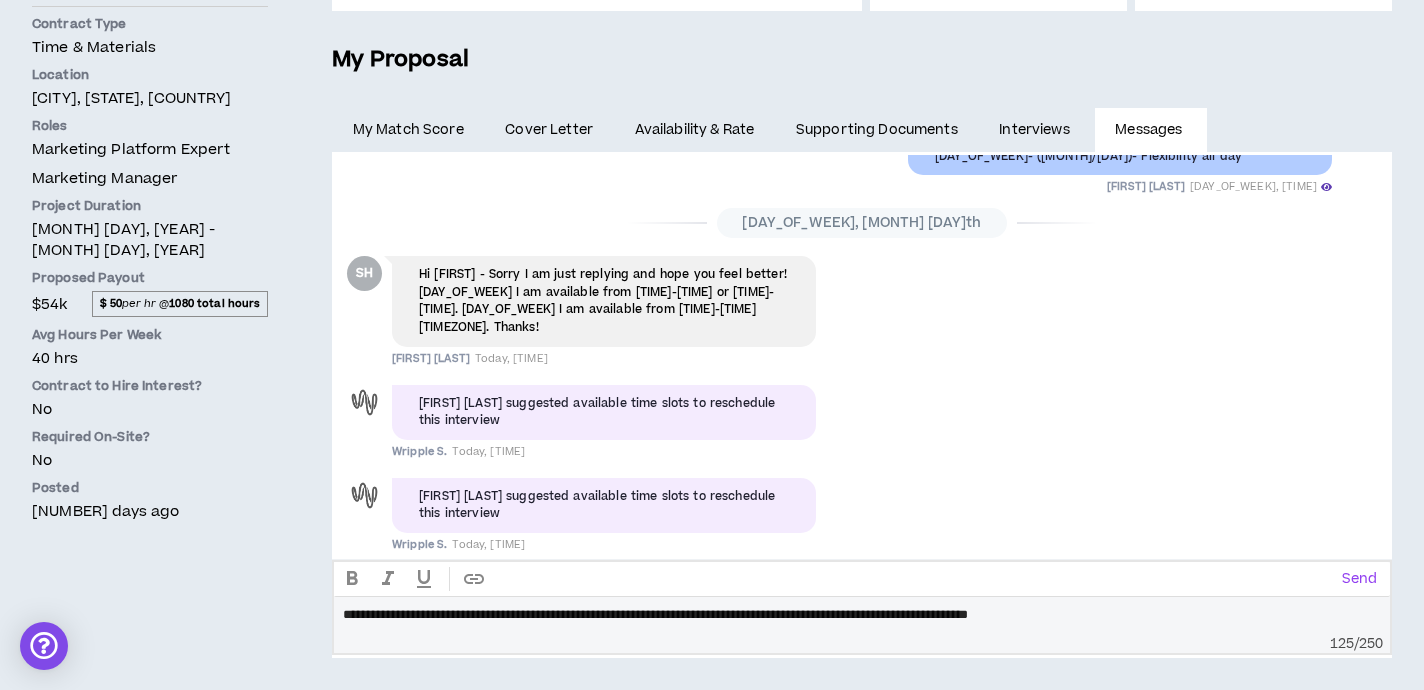 click on "**********" at bounding box center [862, 626] 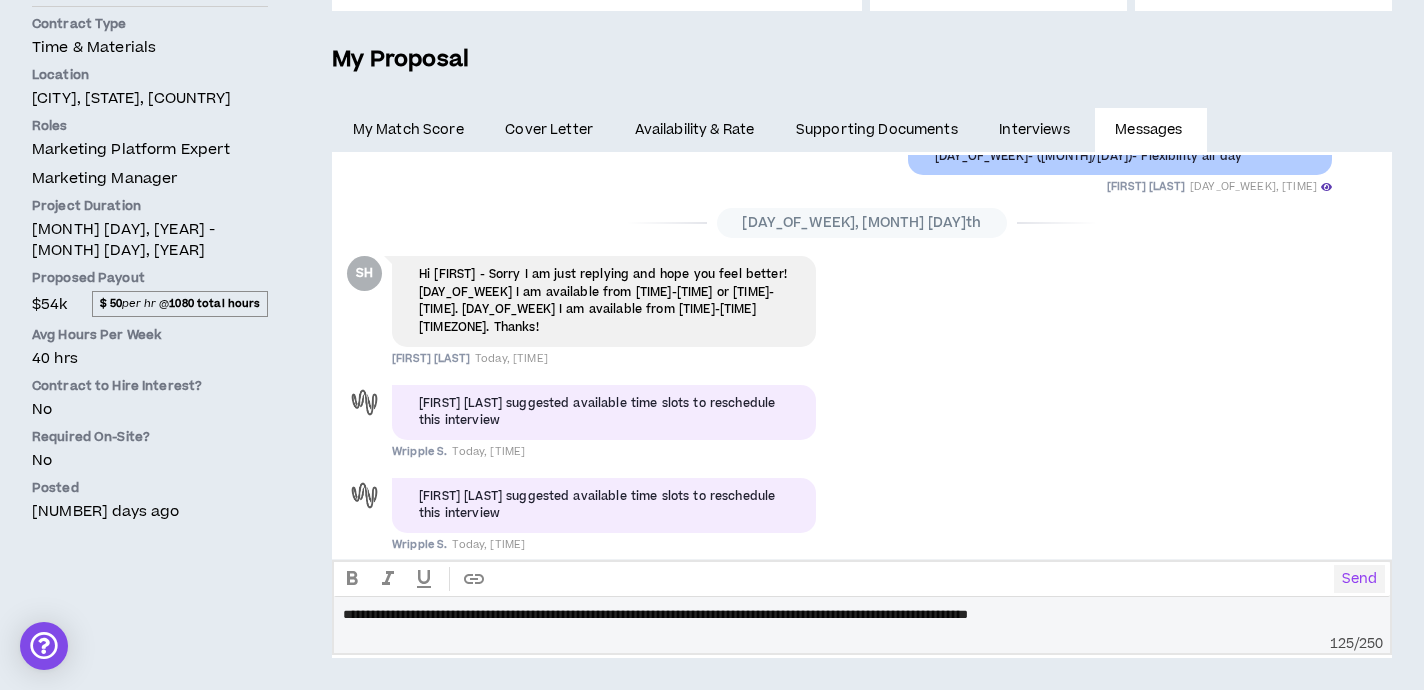 click on "Send" at bounding box center (1359, 579) 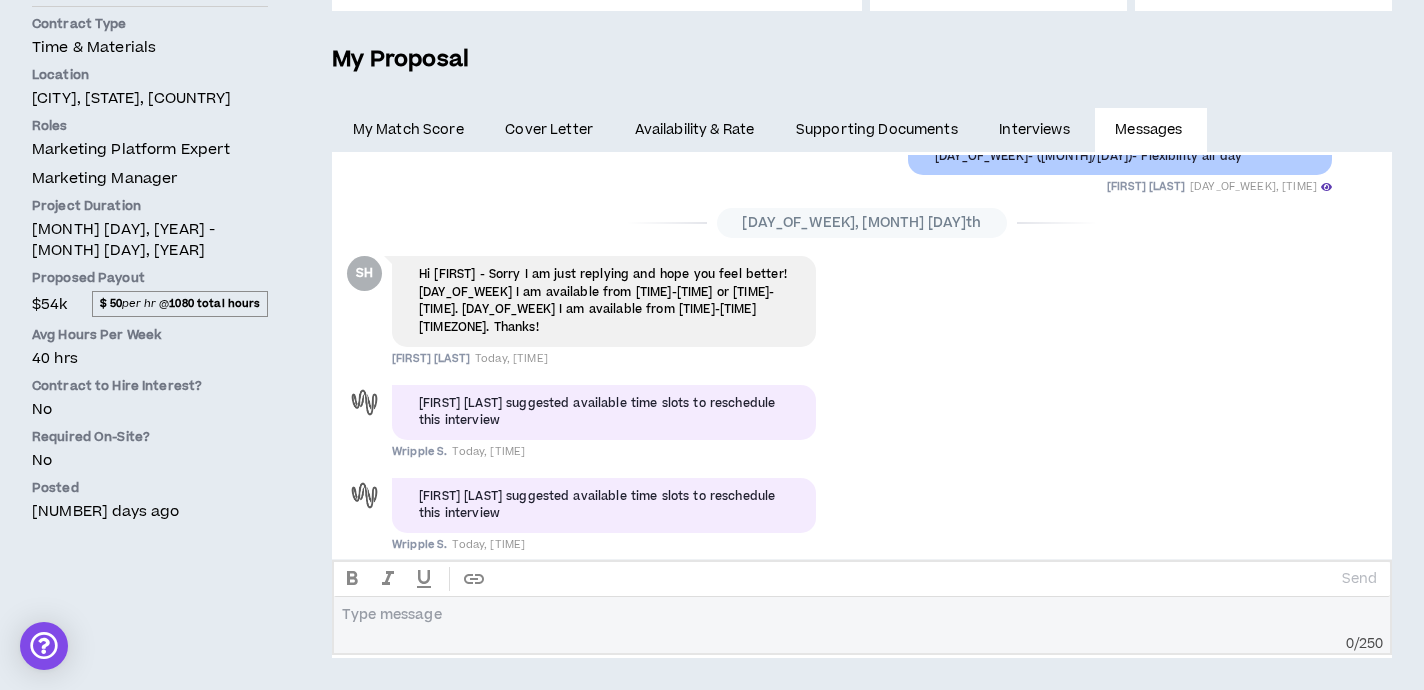 scroll, scrollTop: 1207, scrollLeft: 0, axis: vertical 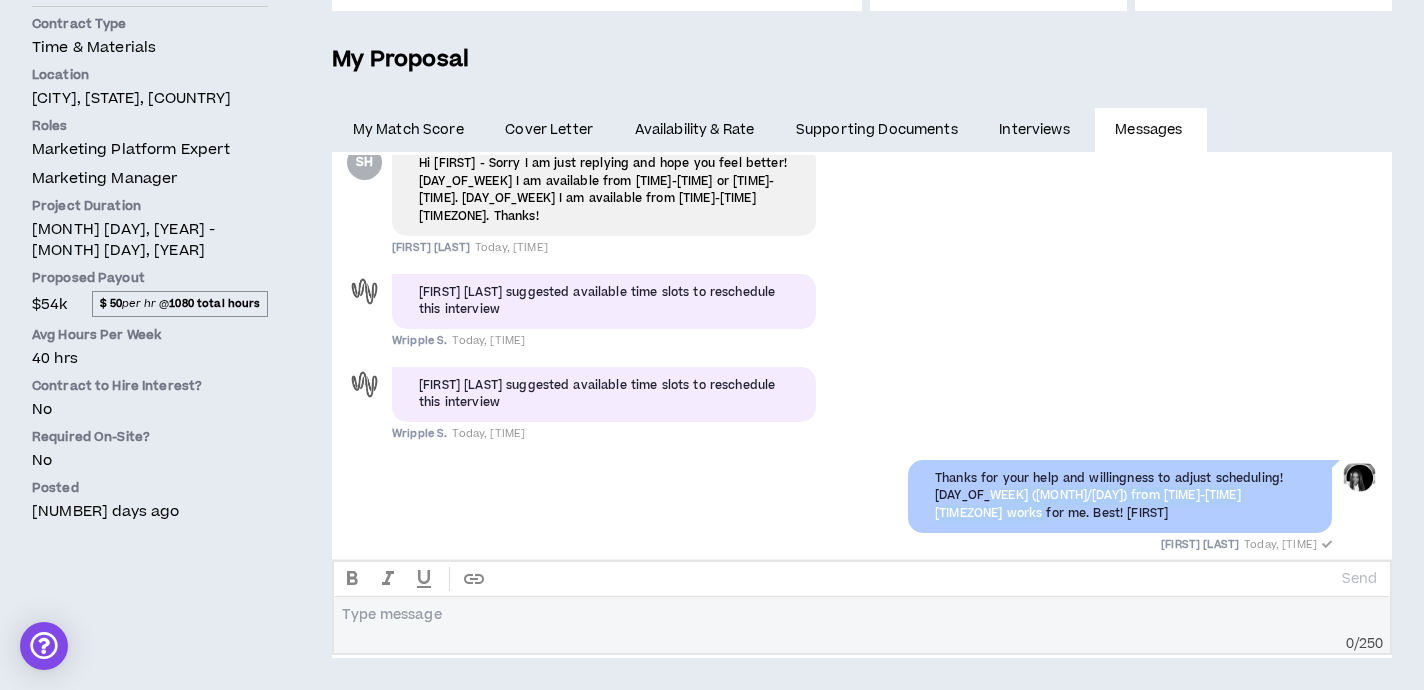 drag, startPoint x: 1022, startPoint y: 476, endPoint x: 980, endPoint y: 458, distance: 45.694637 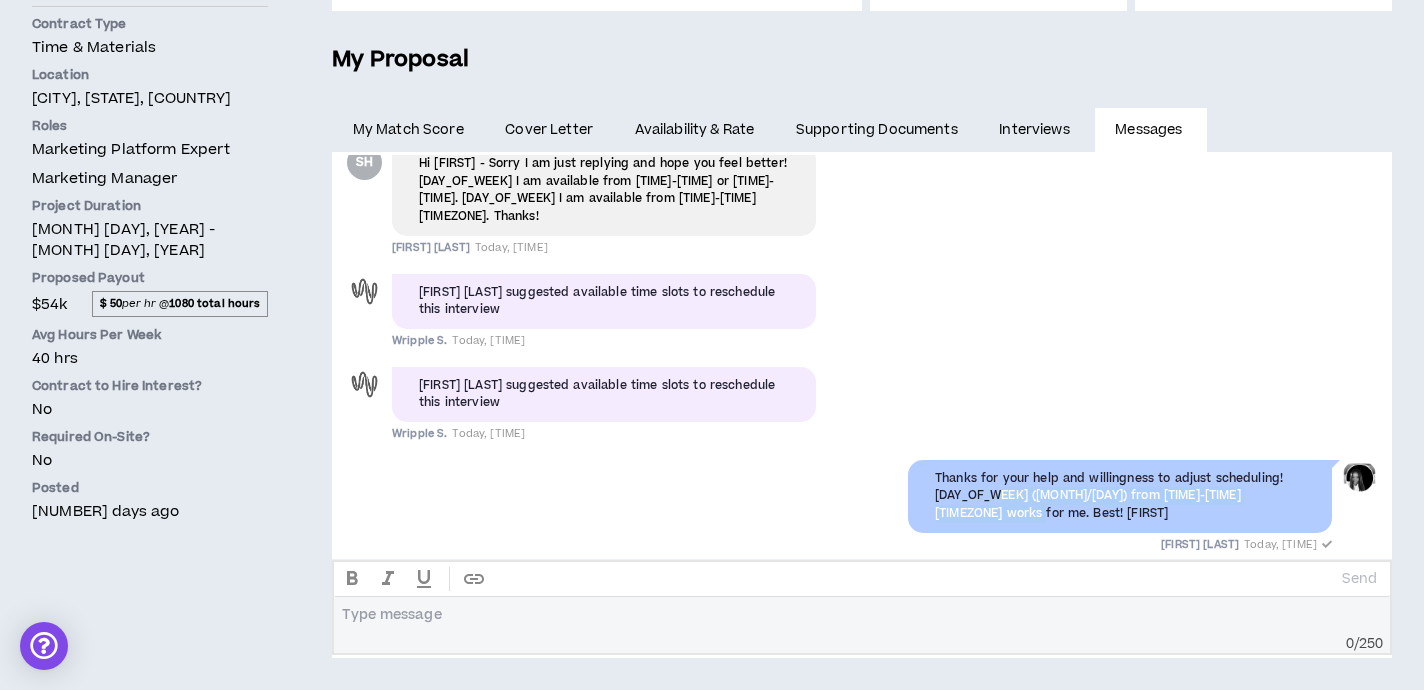 click on "Thanks for your help and willingness to adjust scheduling! Tuesday (7/22) from 10:00-11:00 AM EST works for me. Best! Vanessa" at bounding box center [1120, -119] 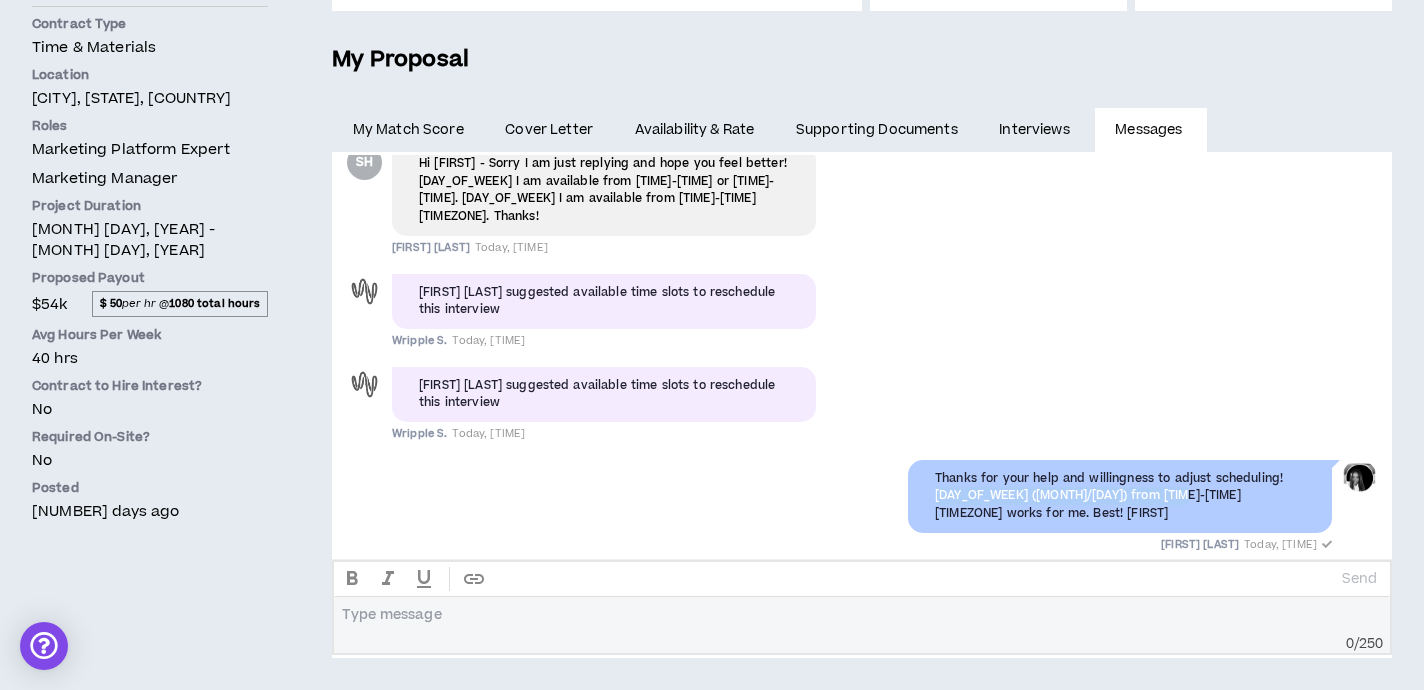 drag, startPoint x: 1172, startPoint y: 461, endPoint x: 929, endPoint y: 455, distance: 243.07407 